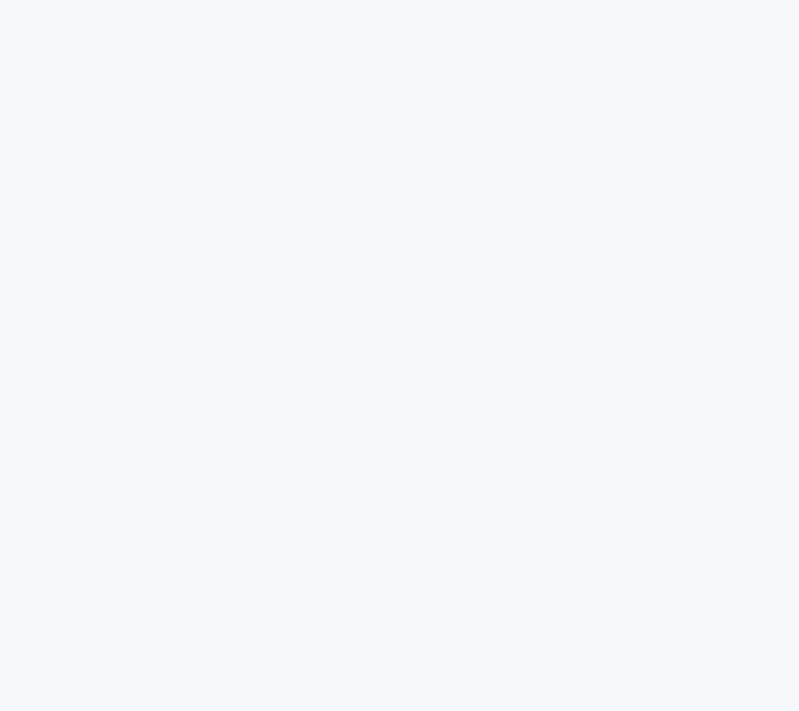 scroll, scrollTop: 0, scrollLeft: 0, axis: both 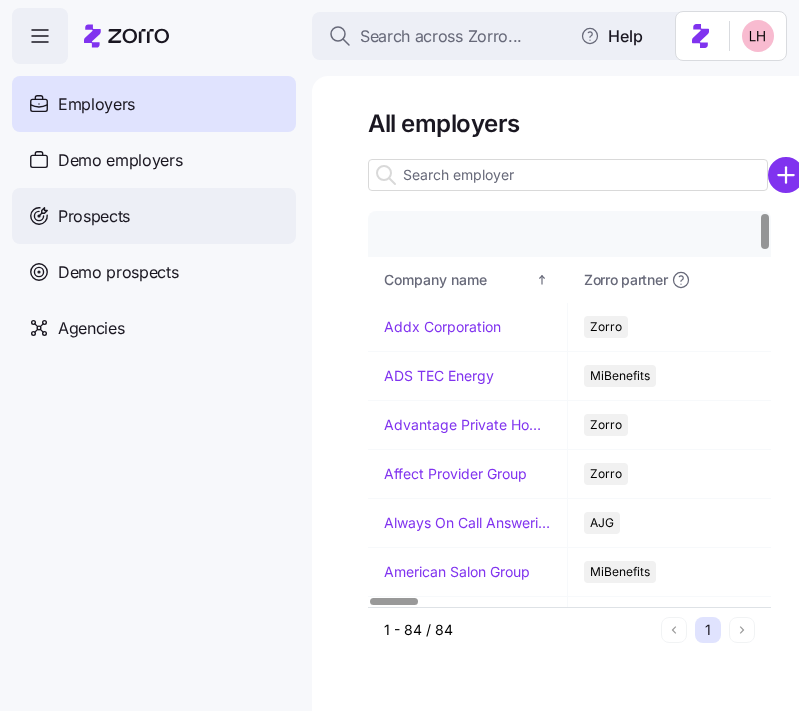 click on "Prospects" at bounding box center (94, 216) 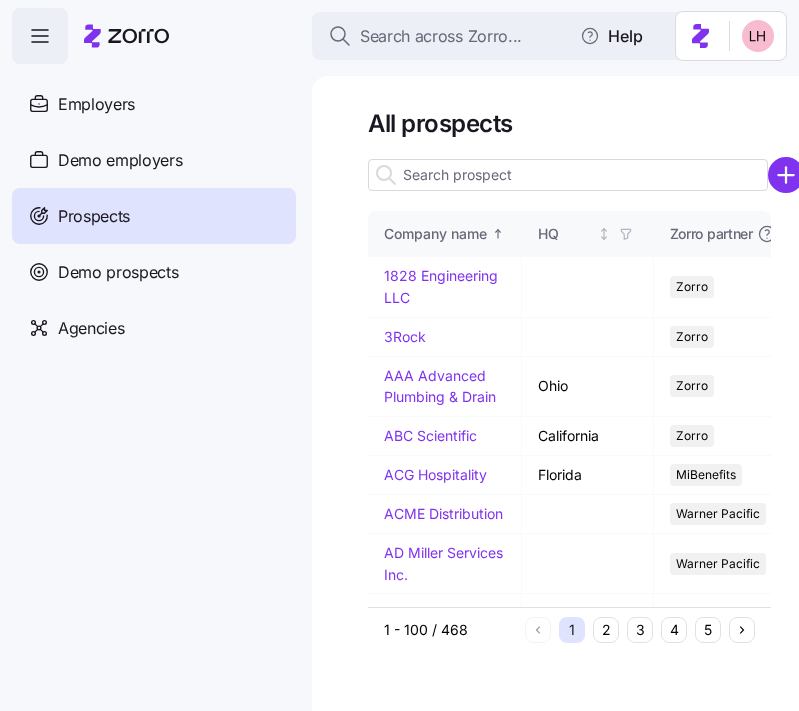 click at bounding box center (568, 175) 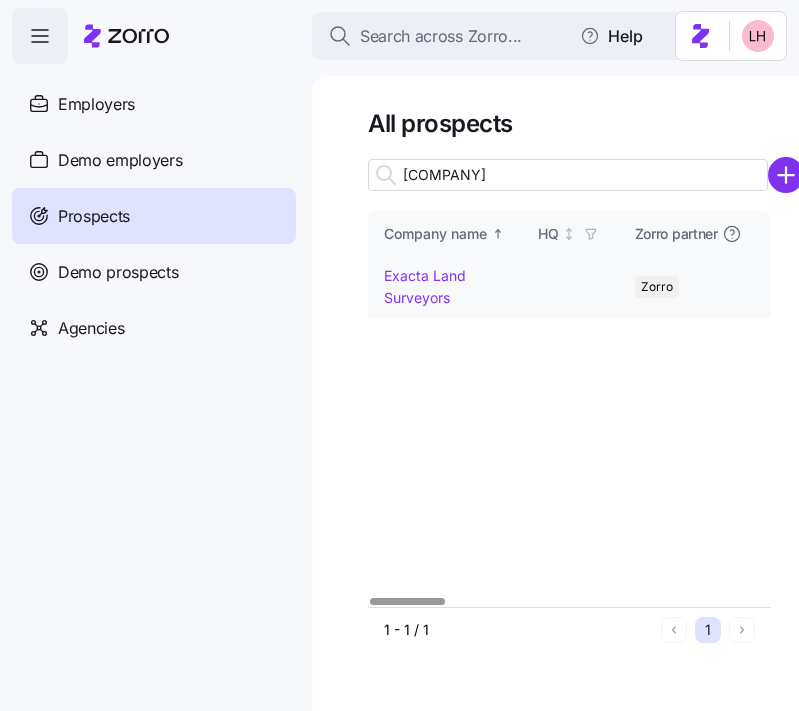 type on "[COMPANY]" 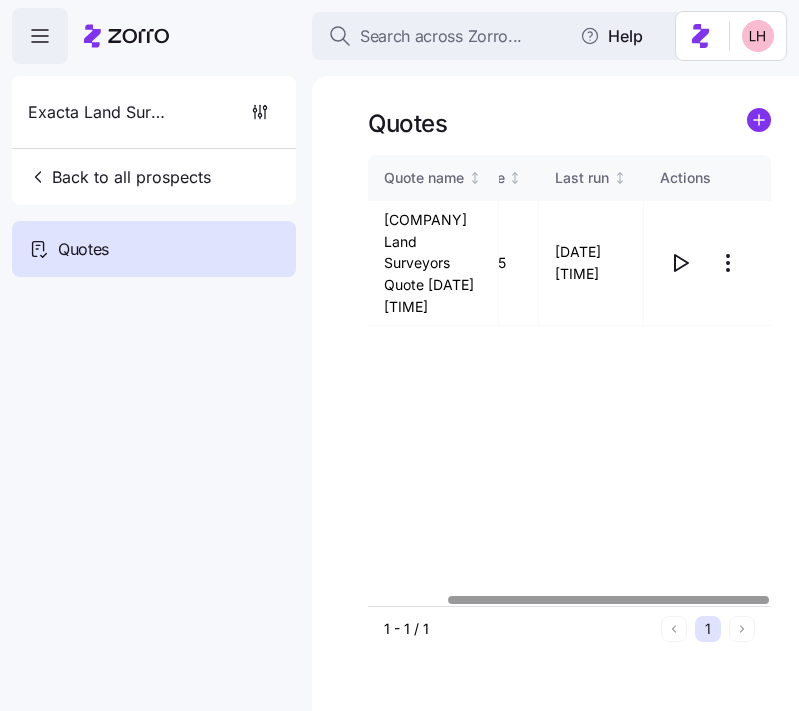 scroll, scrollTop: 0, scrollLeft: 98, axis: horizontal 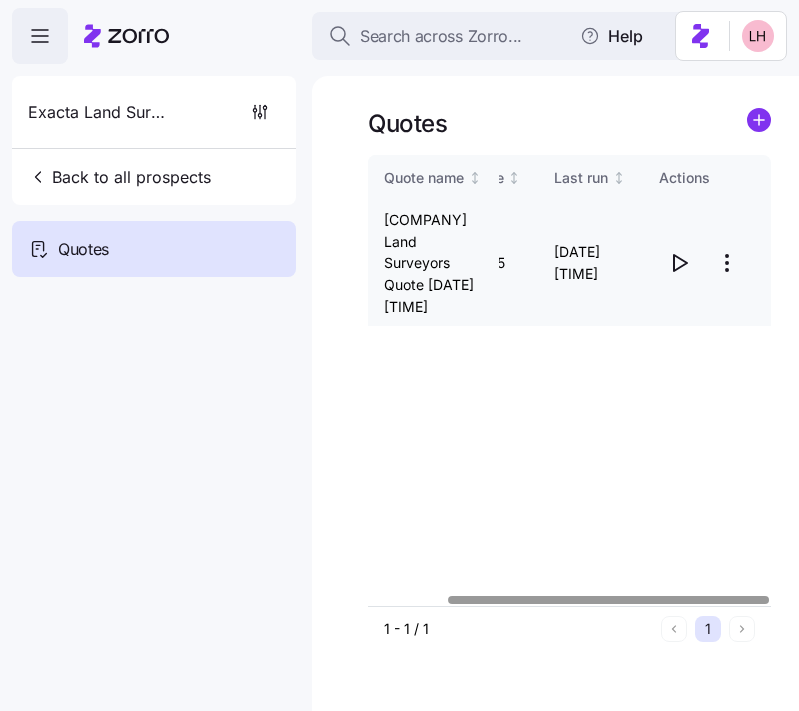click 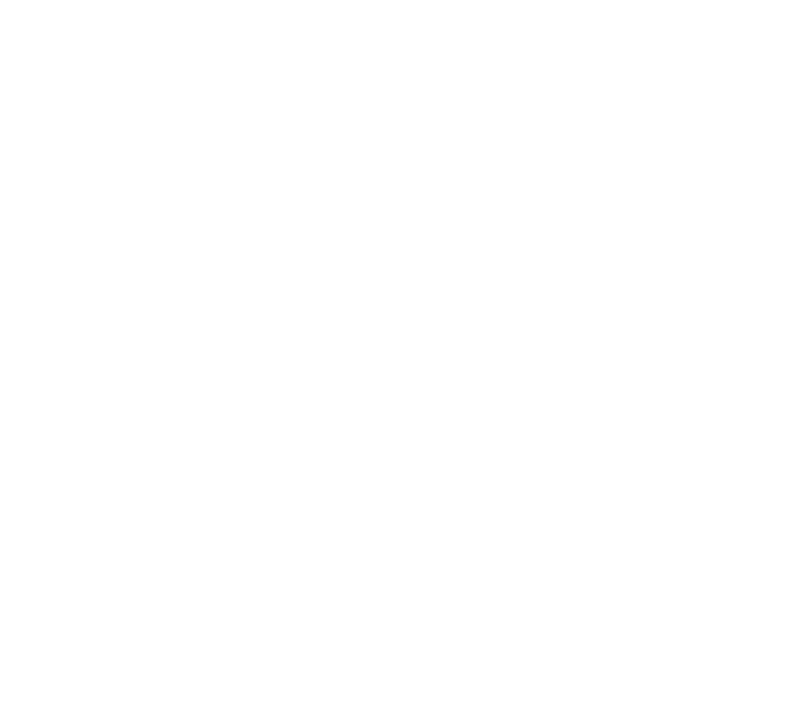 scroll, scrollTop: 0, scrollLeft: 0, axis: both 